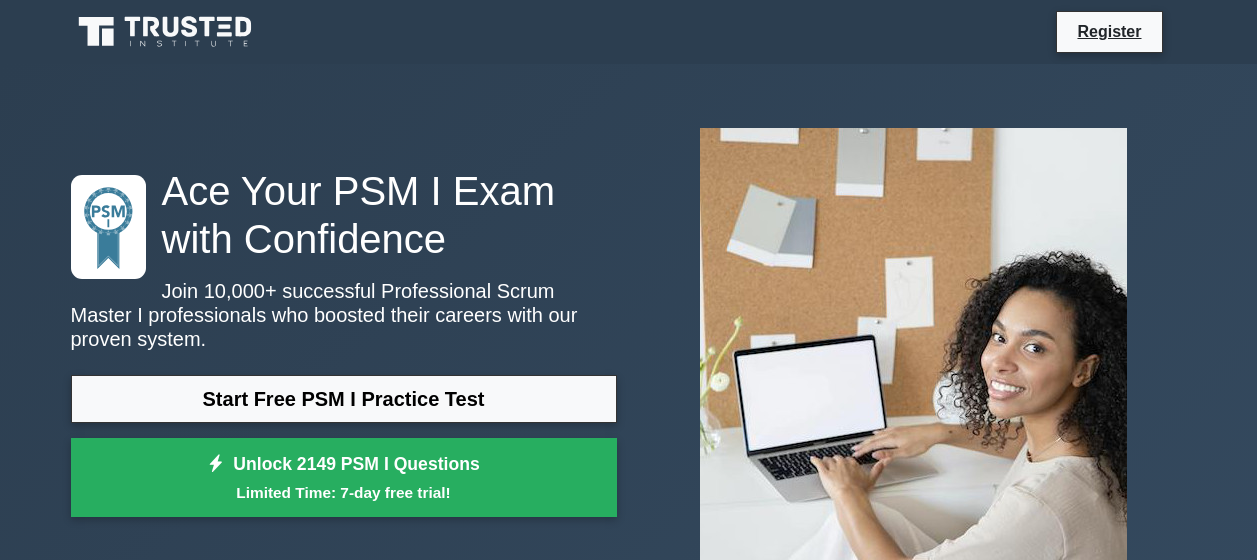scroll, scrollTop: 0, scrollLeft: 0, axis: both 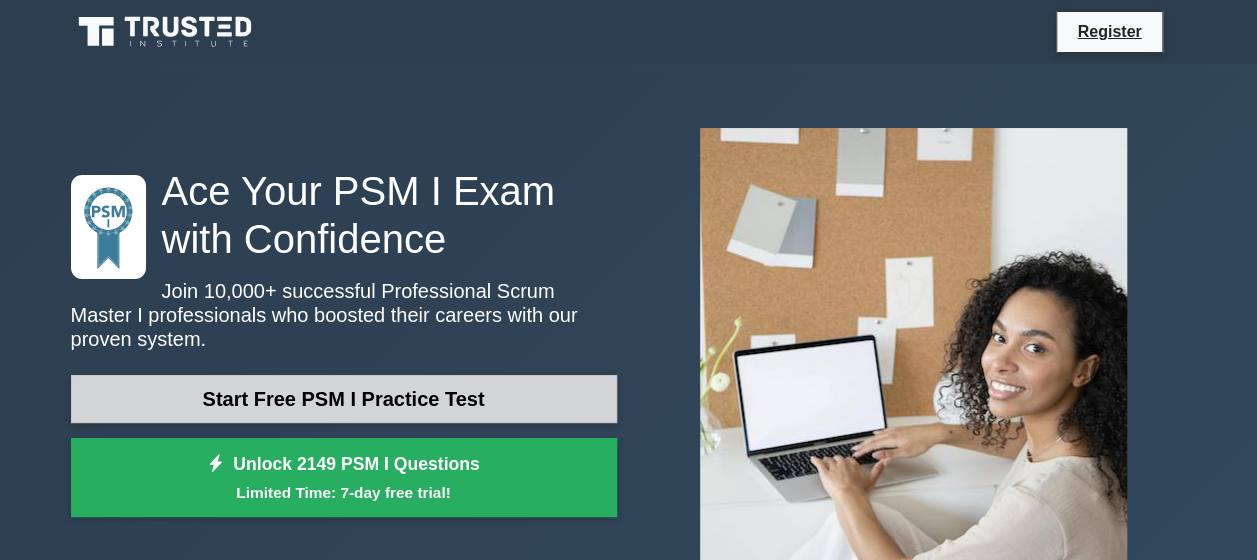 click on "Start Free PSM I Practice Test" at bounding box center (344, 399) 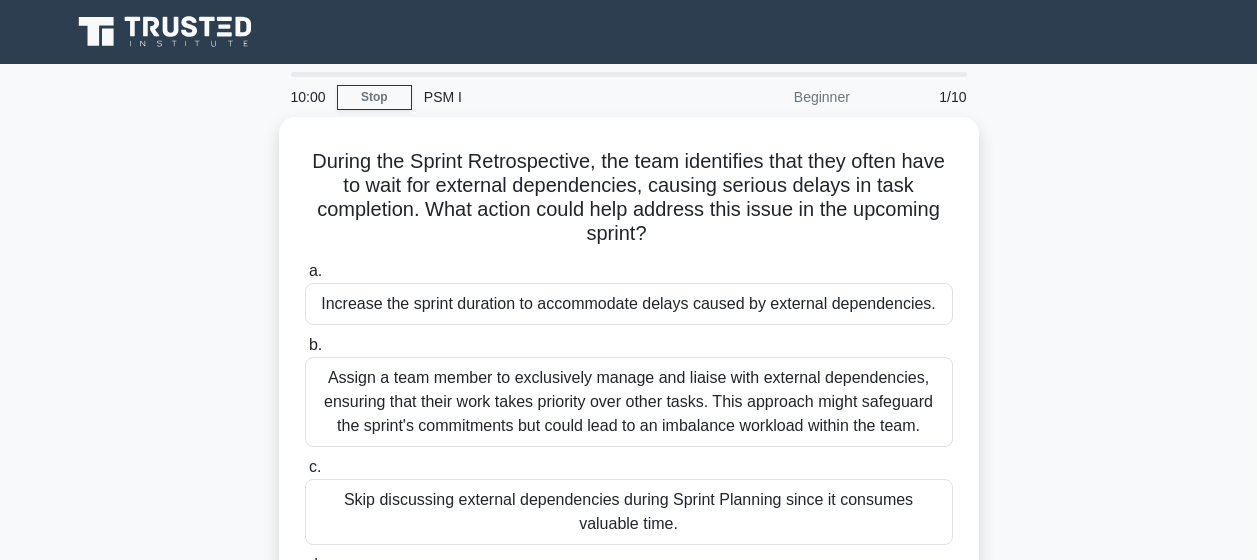 scroll, scrollTop: 0, scrollLeft: 0, axis: both 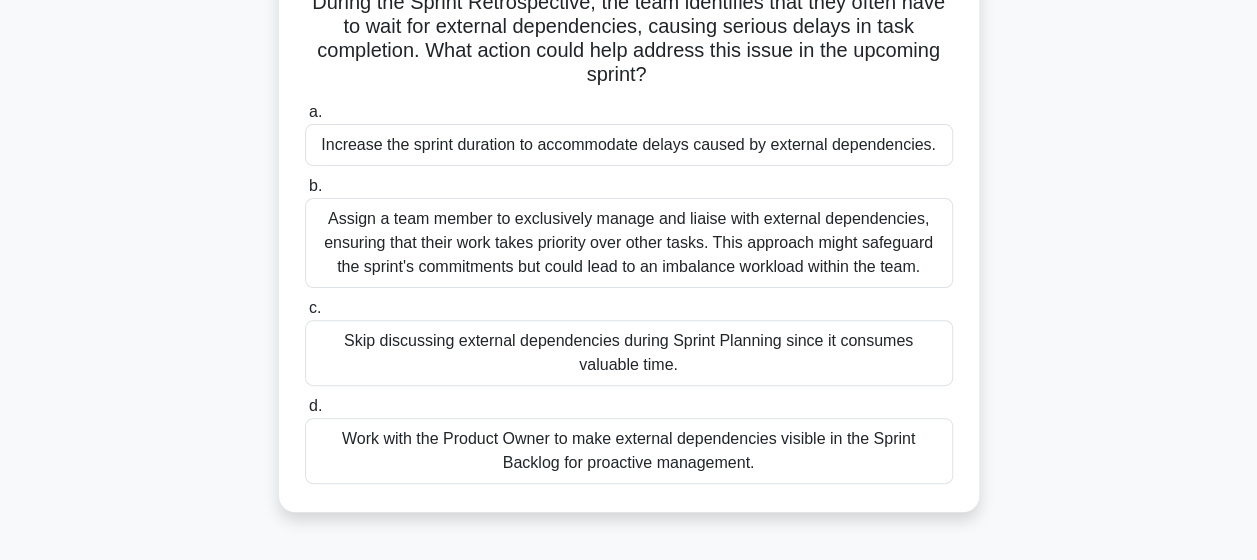click on "Work with the Product Owner to make external dependencies visible in the Sprint Backlog for proactive management." at bounding box center (629, 451) 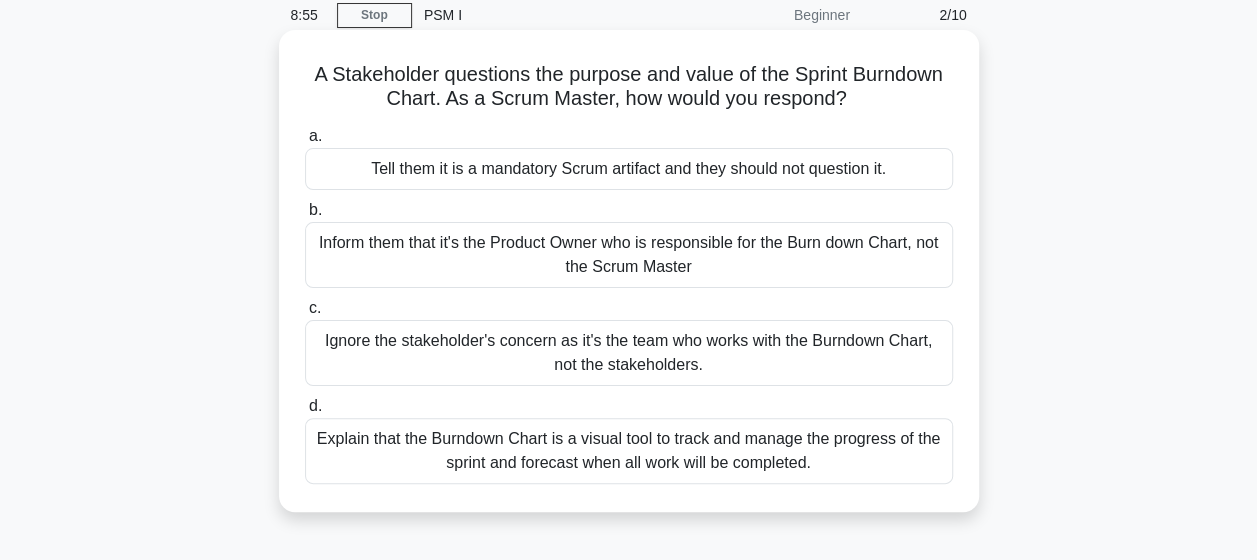 scroll, scrollTop: 83, scrollLeft: 0, axis: vertical 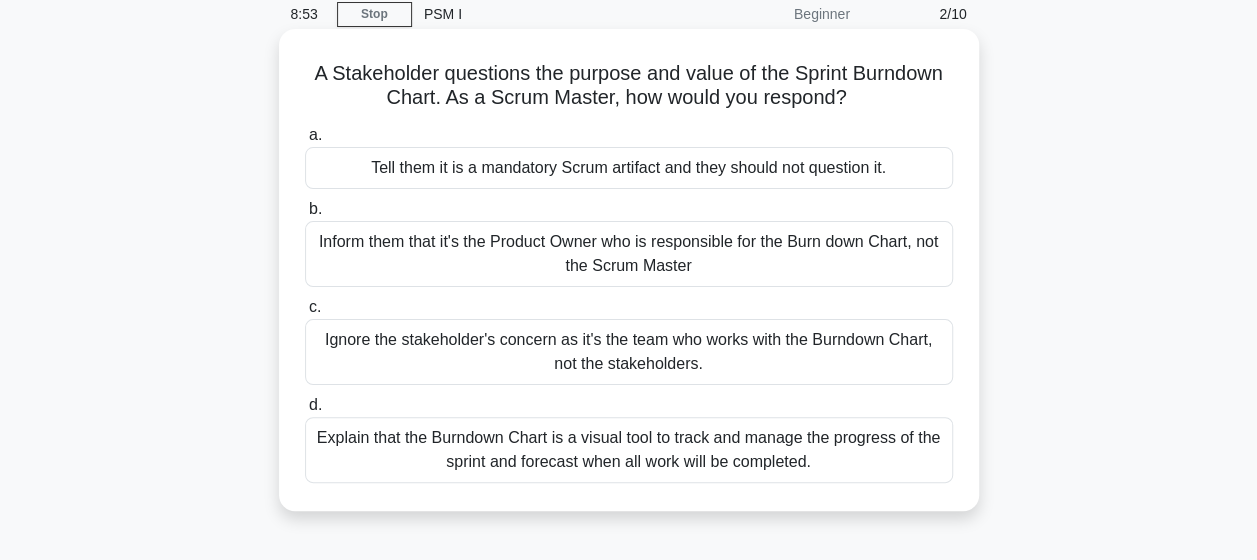 click on "Explain that the Burndown Chart is a visual tool to track and manage the progress of the sprint and forecast when all work will be completed." at bounding box center [629, 450] 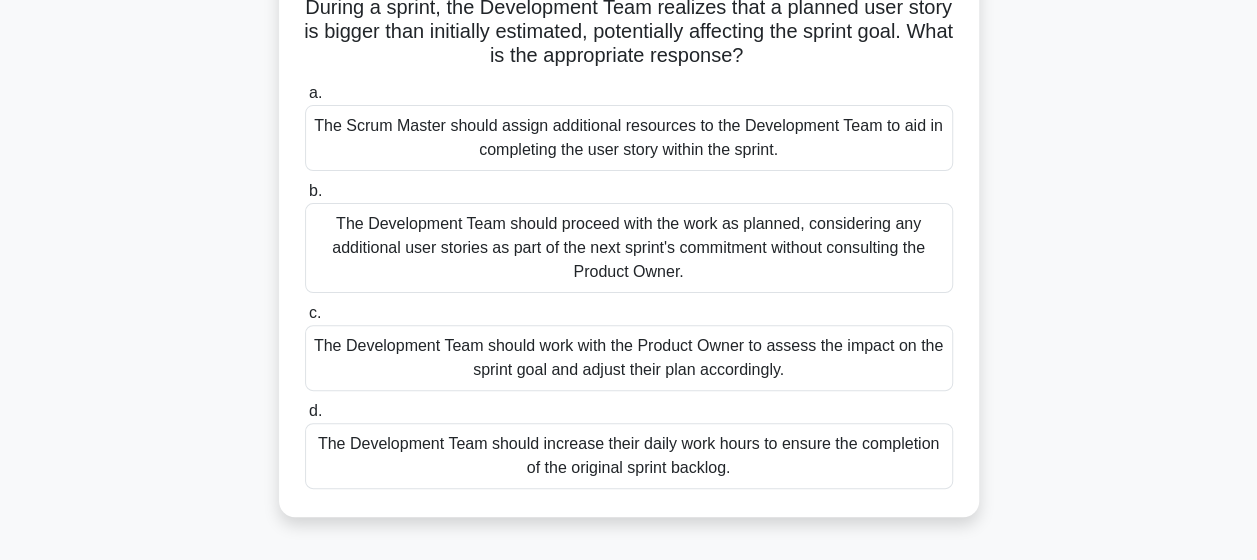 scroll, scrollTop: 150, scrollLeft: 0, axis: vertical 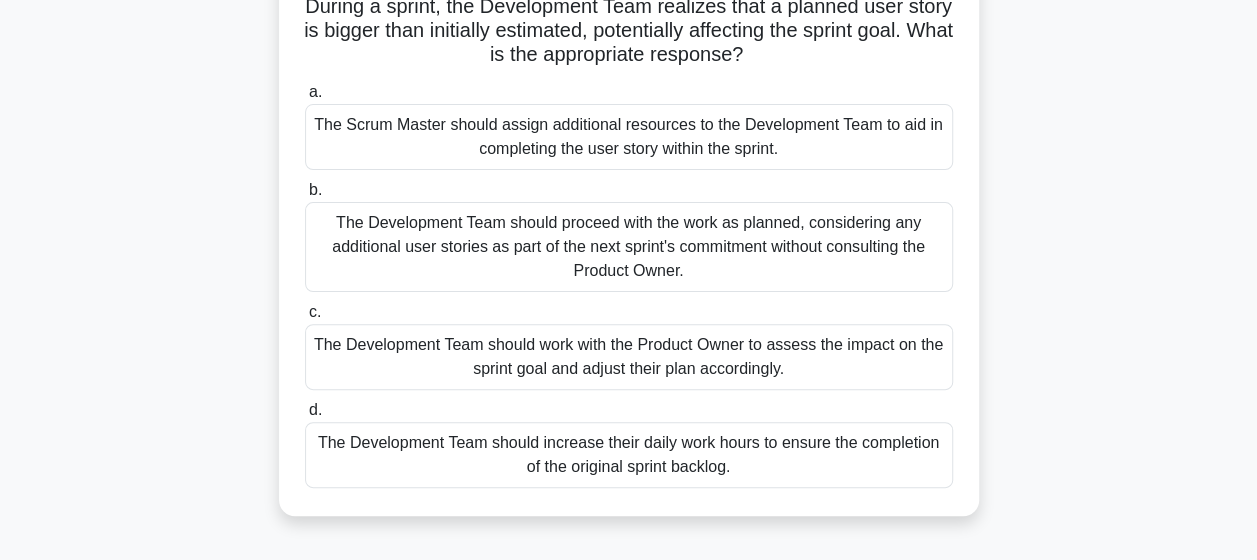 click on "The Development Team should work with the Product Owner to assess the impact on the sprint goal and adjust their plan accordingly." at bounding box center [629, 357] 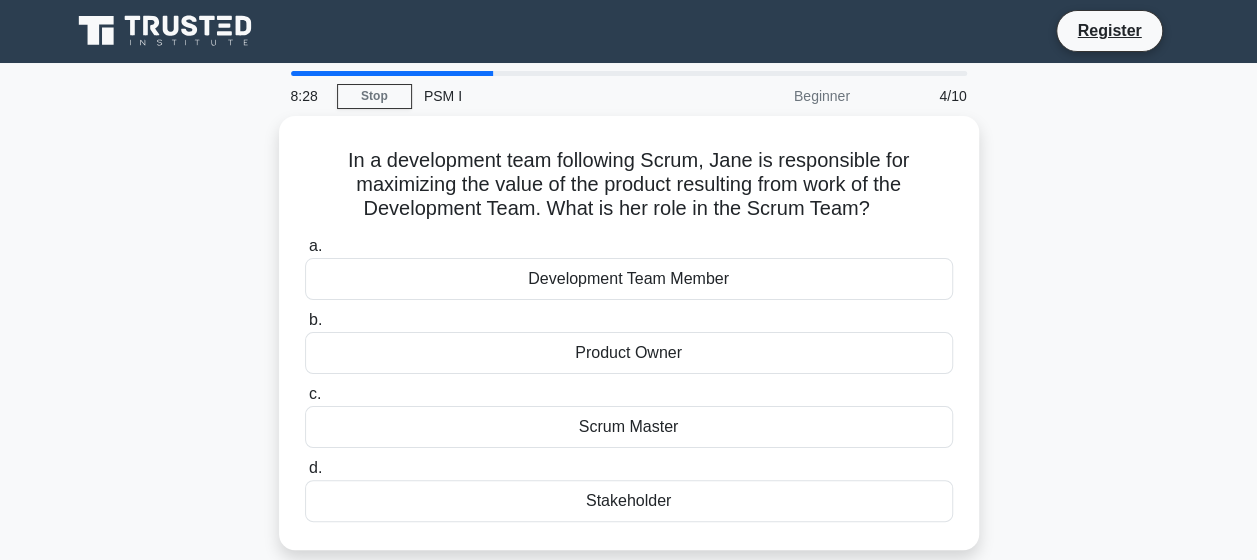 scroll, scrollTop: 0, scrollLeft: 0, axis: both 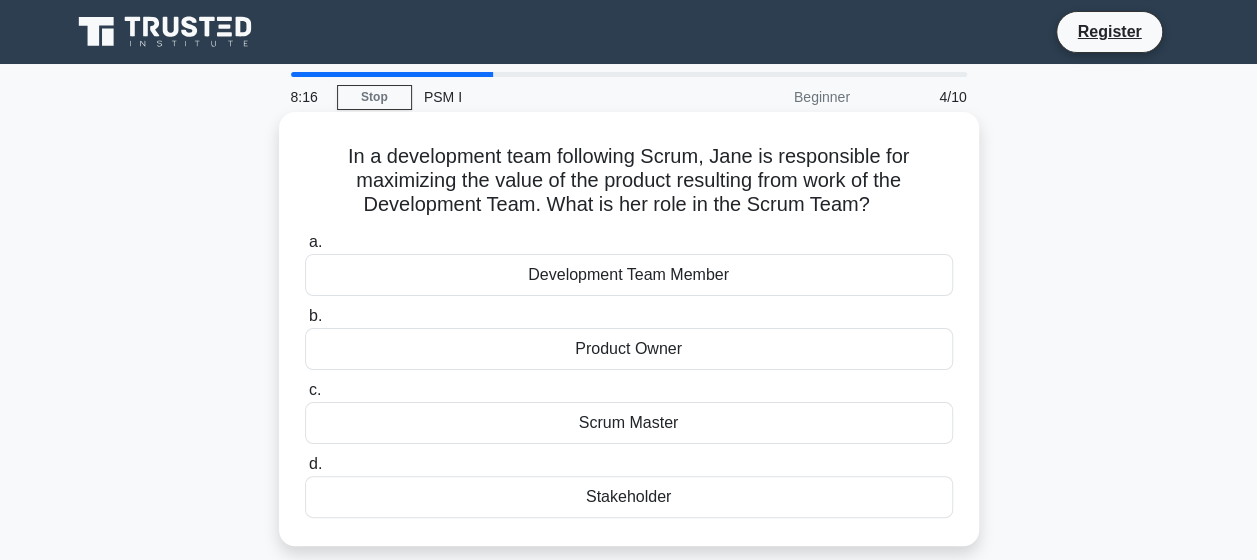 click on "Product Owner" at bounding box center [629, 349] 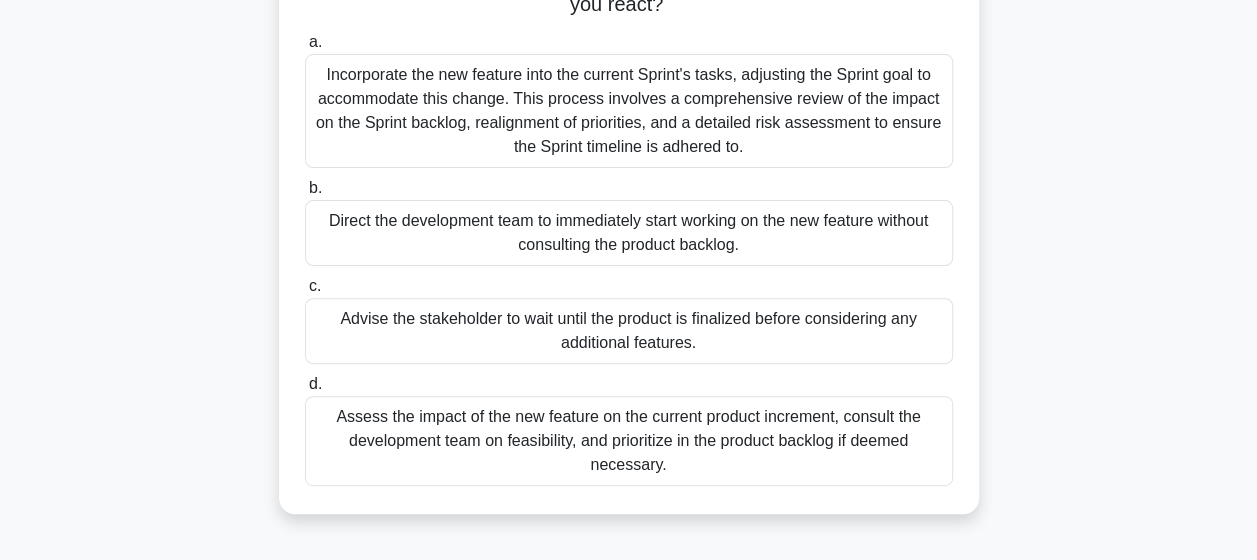 scroll, scrollTop: 208, scrollLeft: 0, axis: vertical 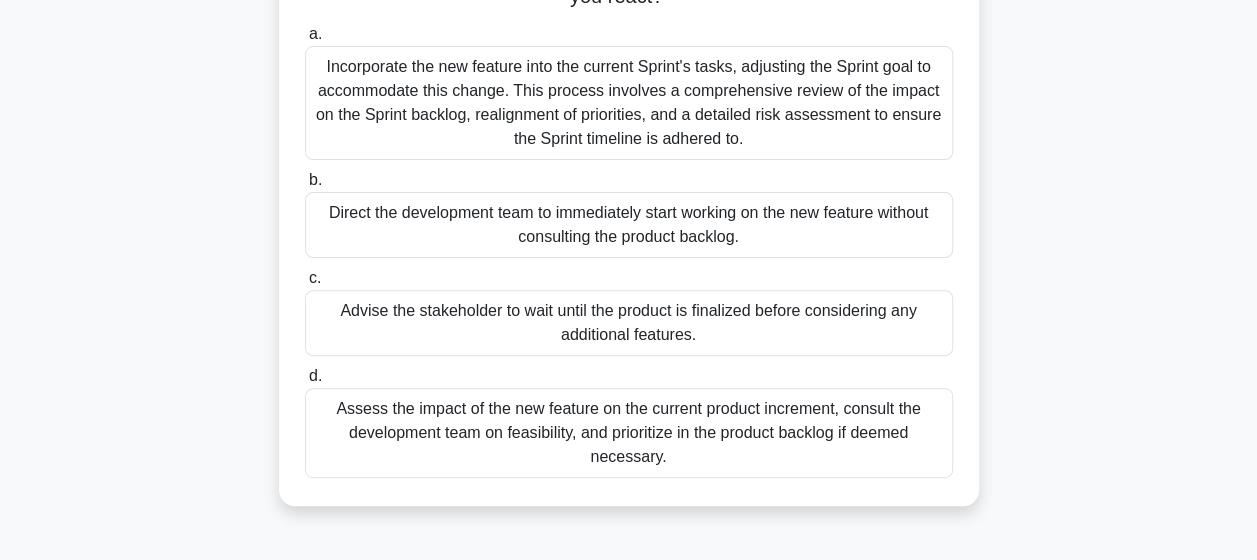 click on "Assess the impact of the new feature on the current product increment, consult the development team on feasibility, and prioritize in the product backlog if deemed necessary." at bounding box center (629, 433) 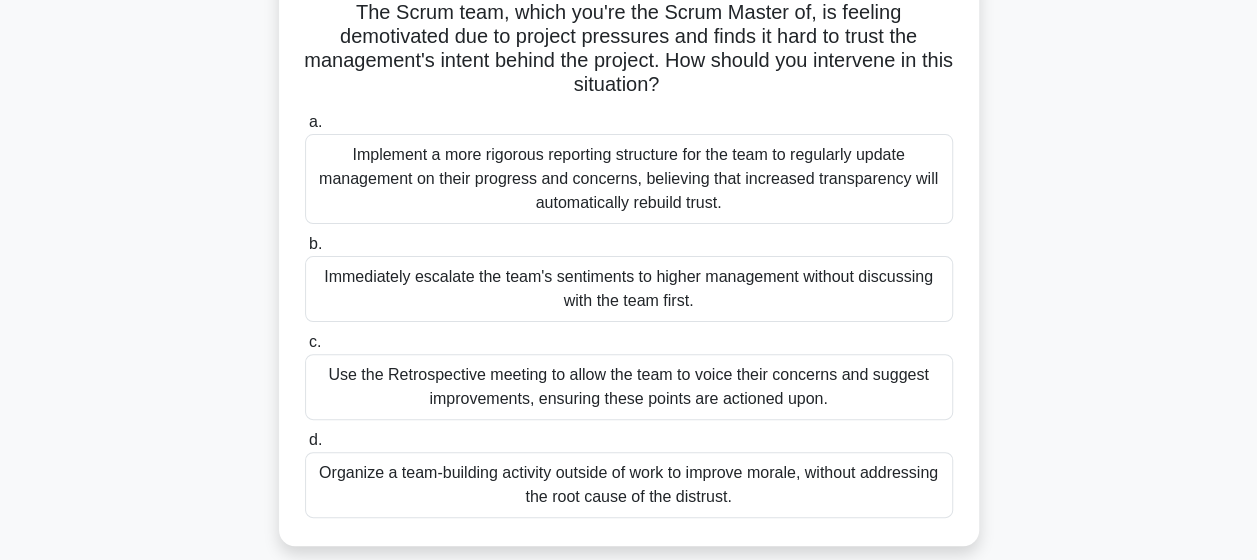 scroll, scrollTop: 145, scrollLeft: 0, axis: vertical 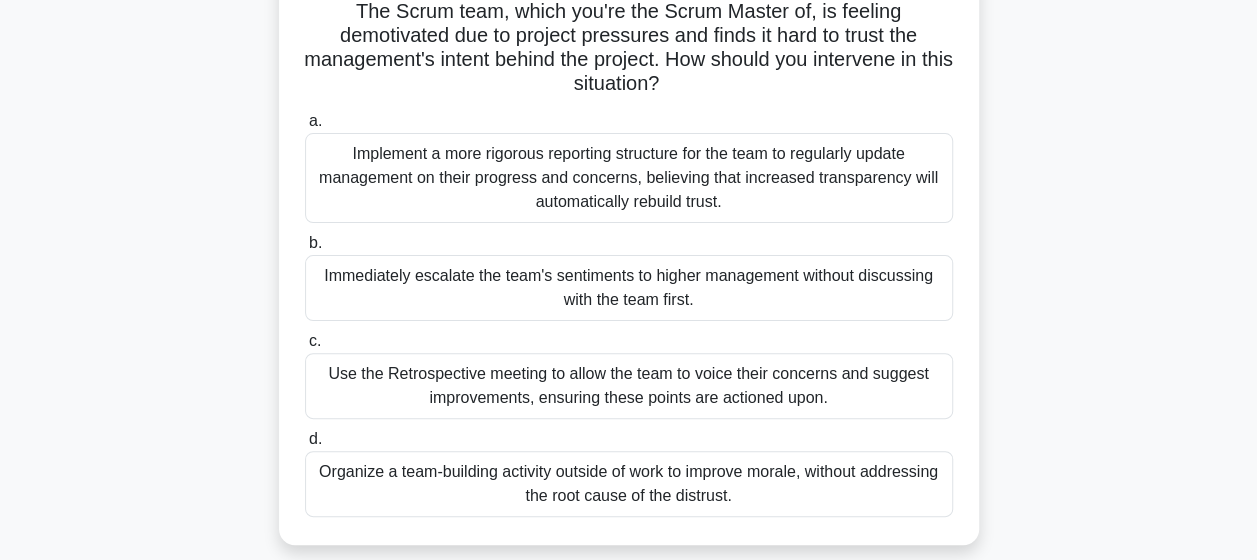 click on "Use the Retrospective meeting to allow the team to voice their concerns and suggest improvements, ensuring these points are actioned upon." at bounding box center [629, 386] 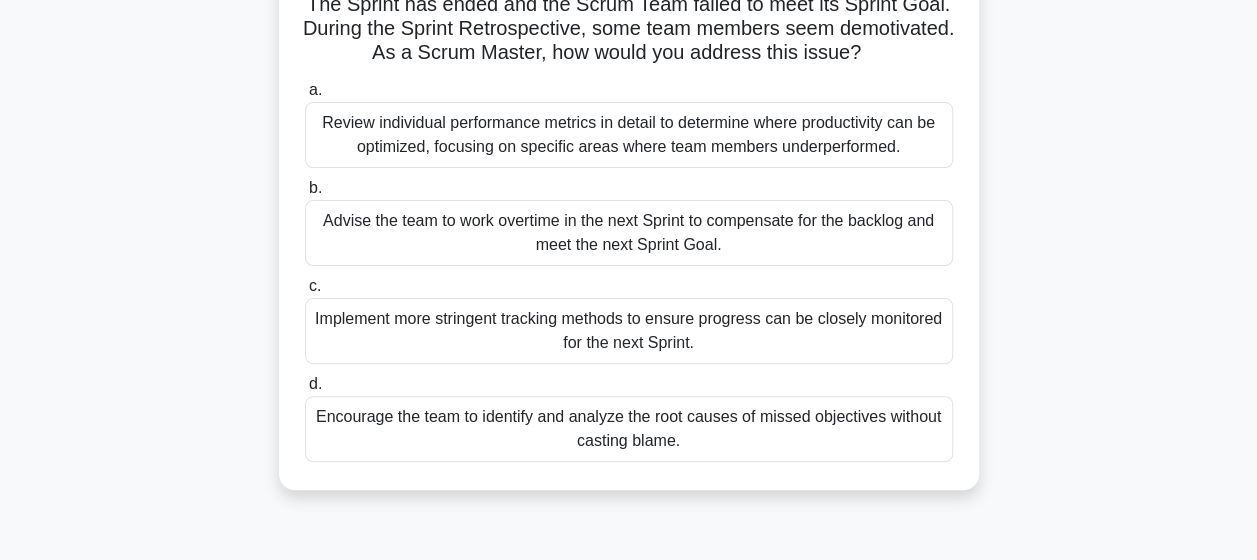 scroll, scrollTop: 153, scrollLeft: 0, axis: vertical 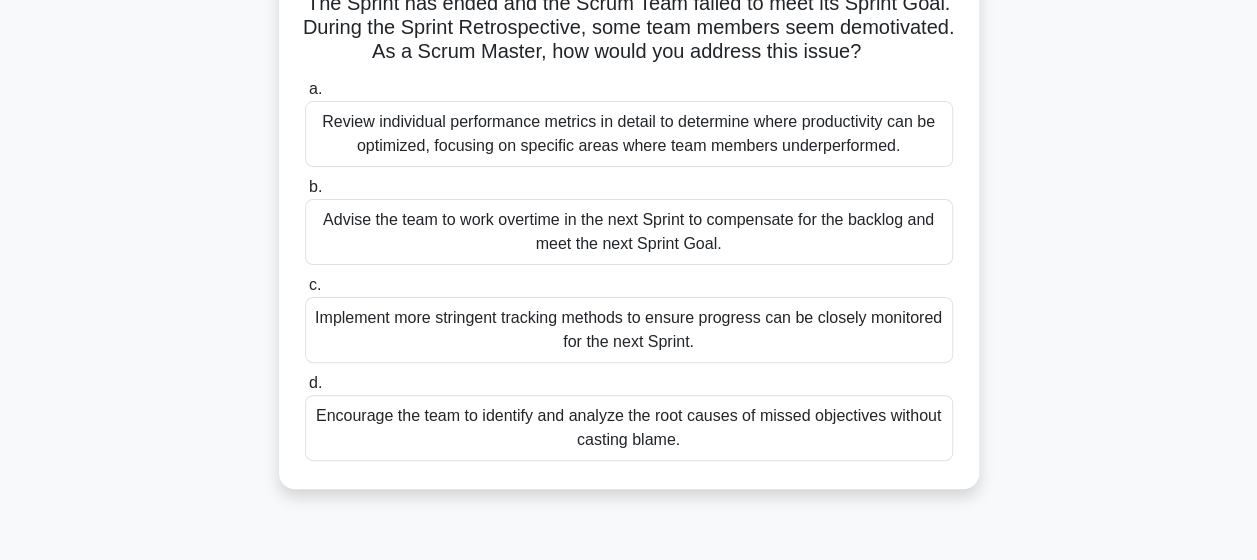click on "Encourage the team to identify and analyze the root causes of missed objectives without casting blame." at bounding box center (629, 428) 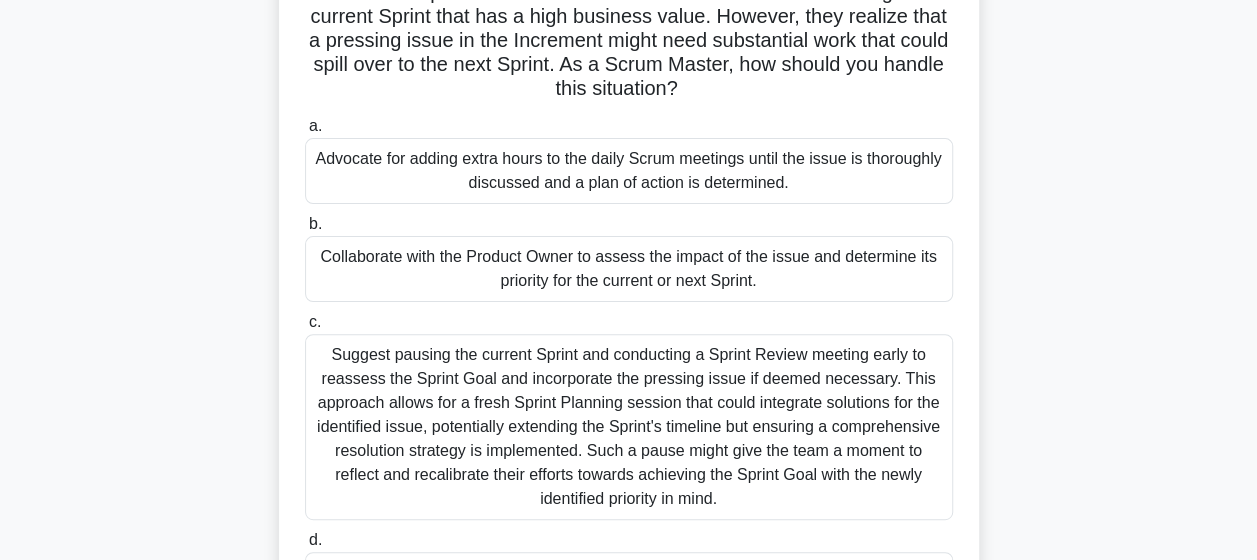 scroll, scrollTop: 165, scrollLeft: 0, axis: vertical 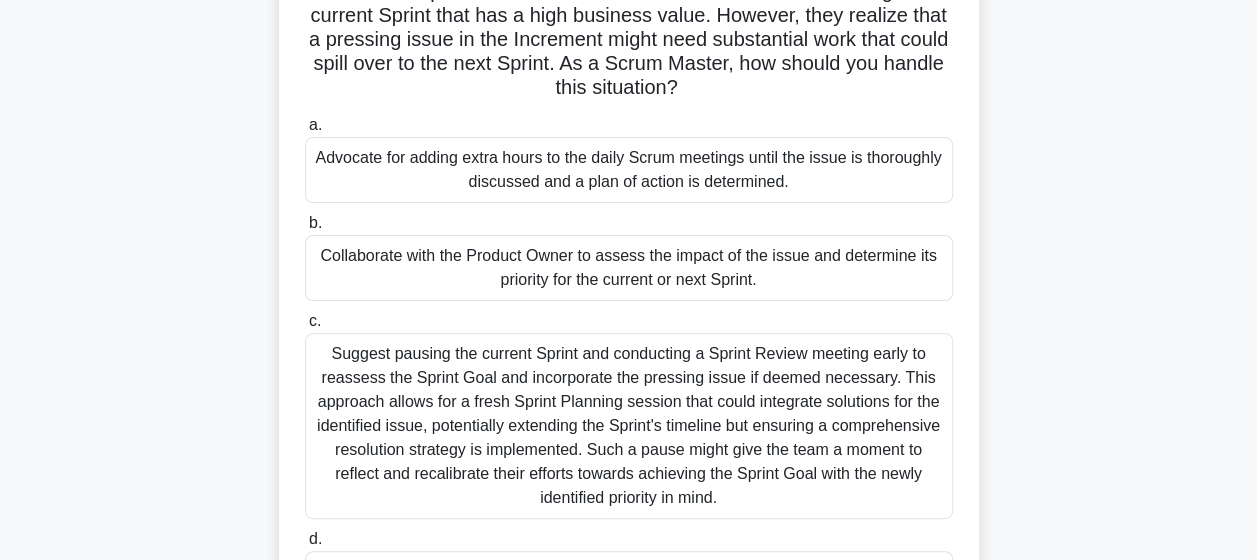 click on "Collaborate with the Product Owner to assess the impact of the issue and determine its priority for the current or next Sprint." at bounding box center (629, 268) 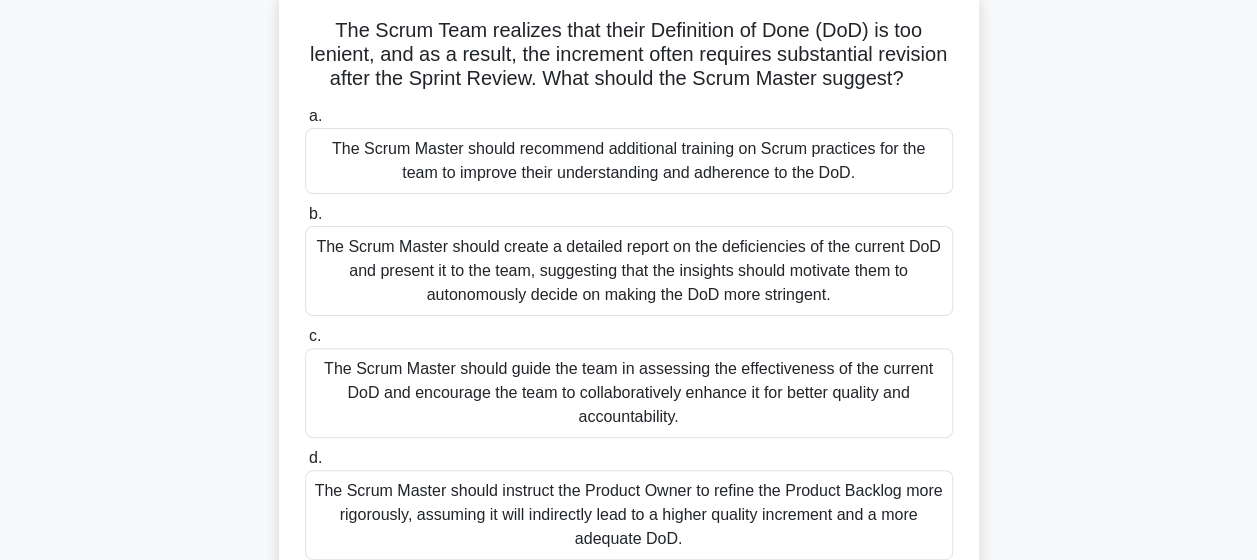 scroll, scrollTop: 200, scrollLeft: 0, axis: vertical 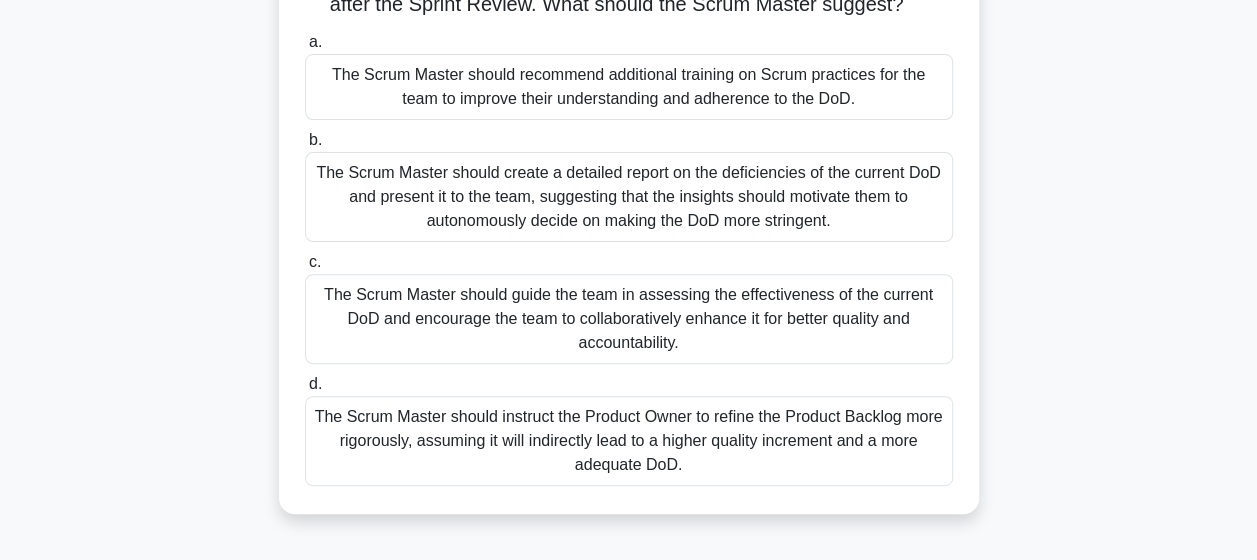 click on "The Scrum Master should guide the team in assessing the effectiveness of the current DoD and encourage the team to collaboratively enhance it for better quality and accountability." at bounding box center (629, 319) 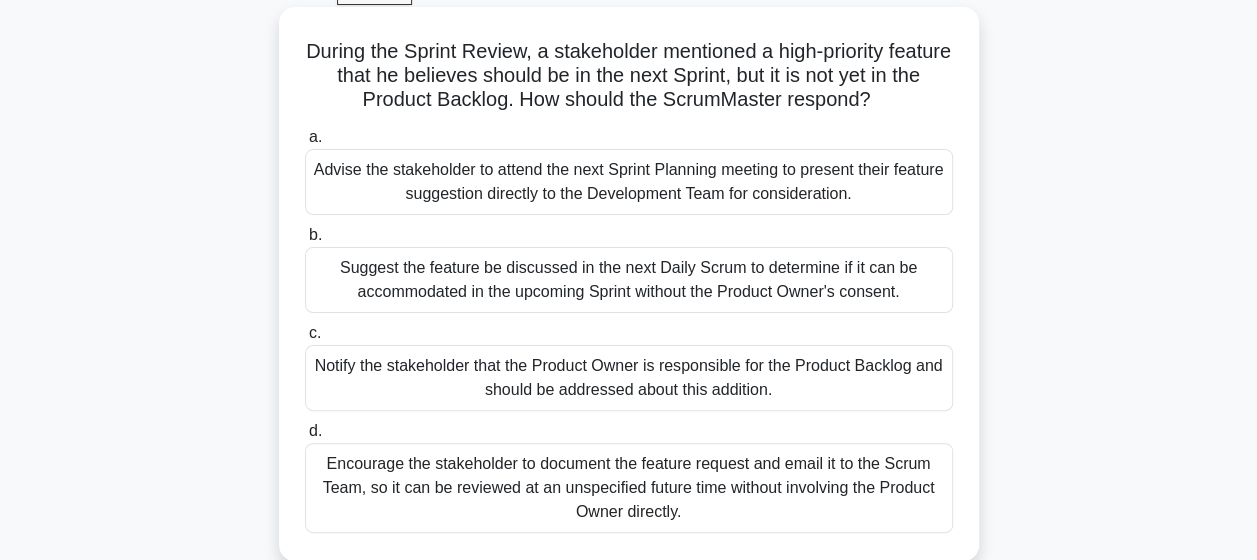 scroll, scrollTop: 107, scrollLeft: 0, axis: vertical 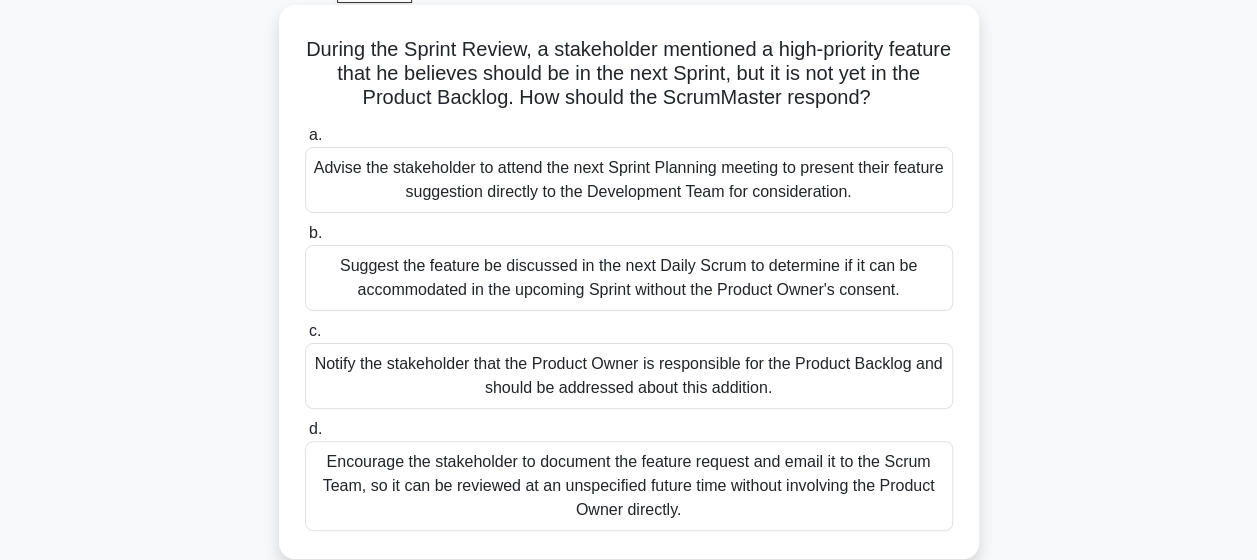 click on "Advise the stakeholder to attend the next Sprint Planning meeting to present their feature suggestion directly to the Development Team for consideration." at bounding box center [629, 180] 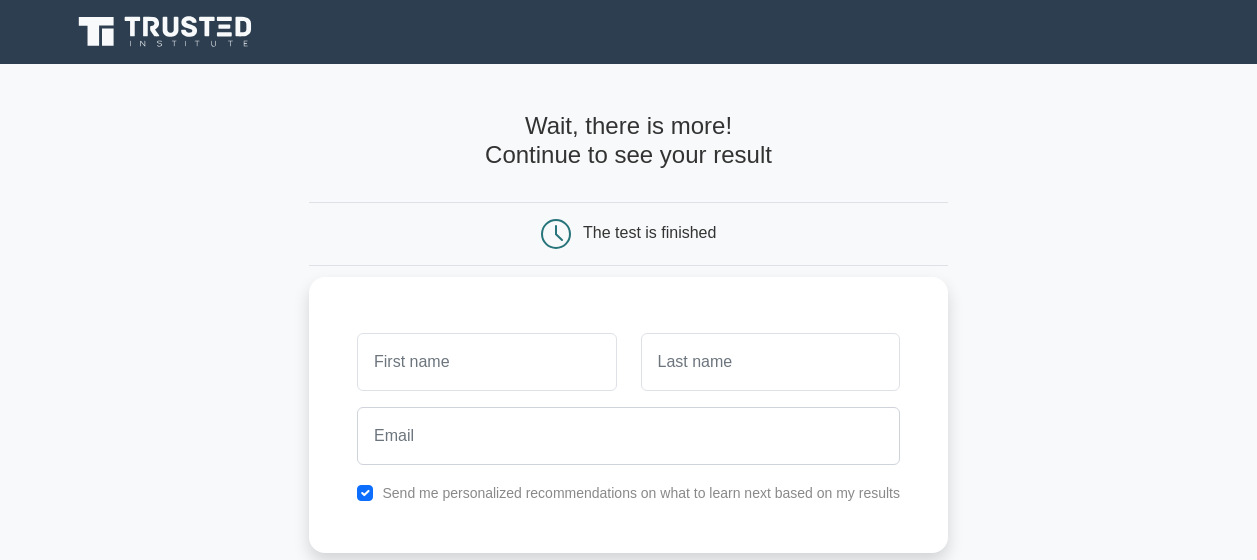 scroll, scrollTop: 0, scrollLeft: 0, axis: both 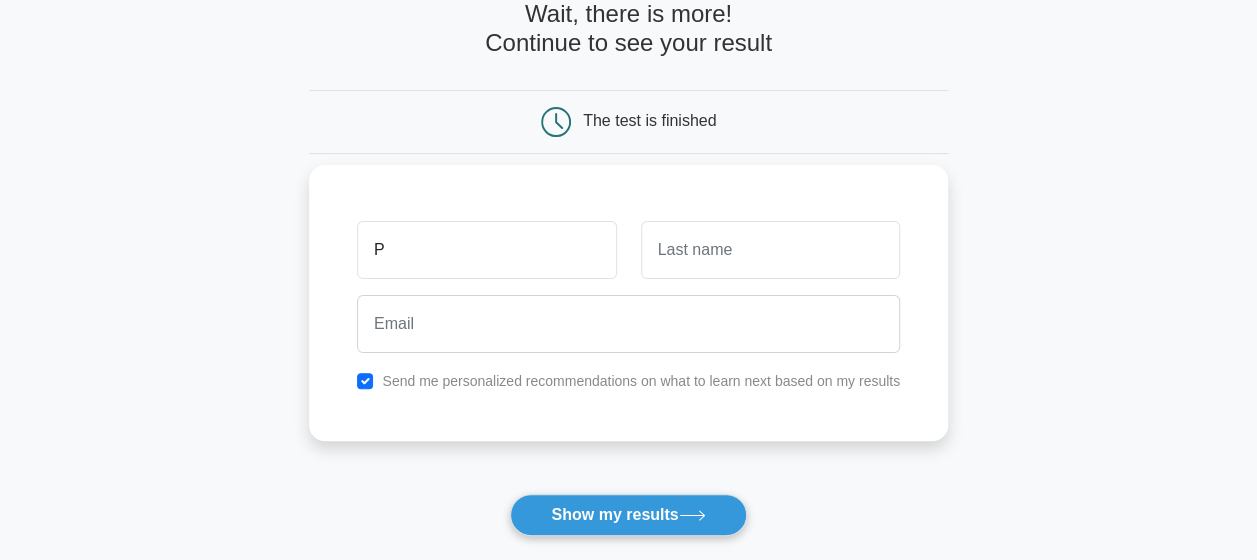 type on "[FIRST]" 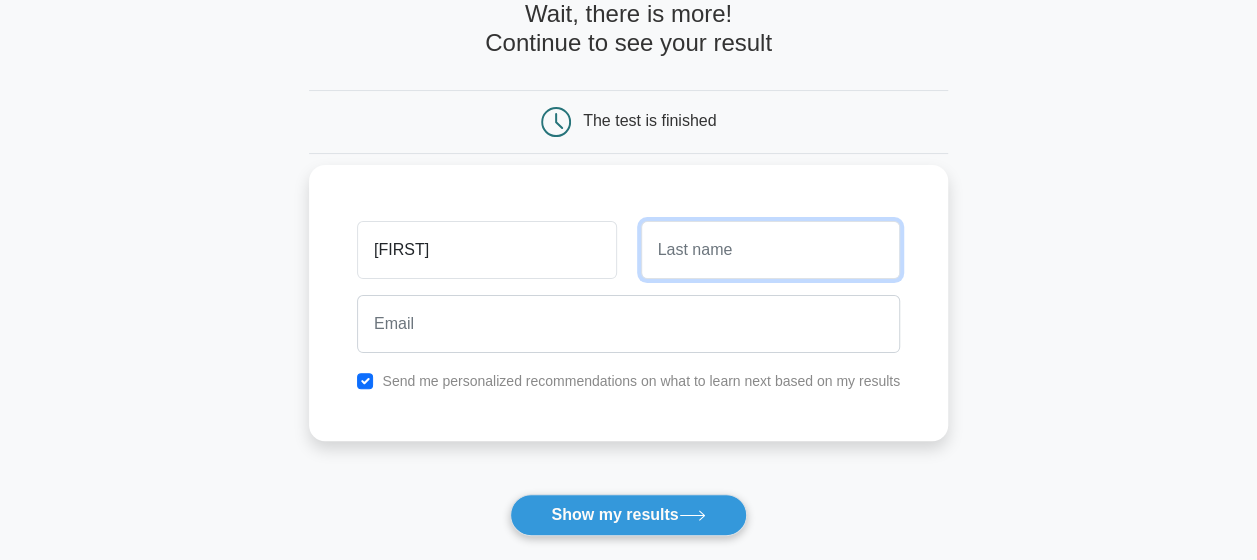 click at bounding box center (770, 250) 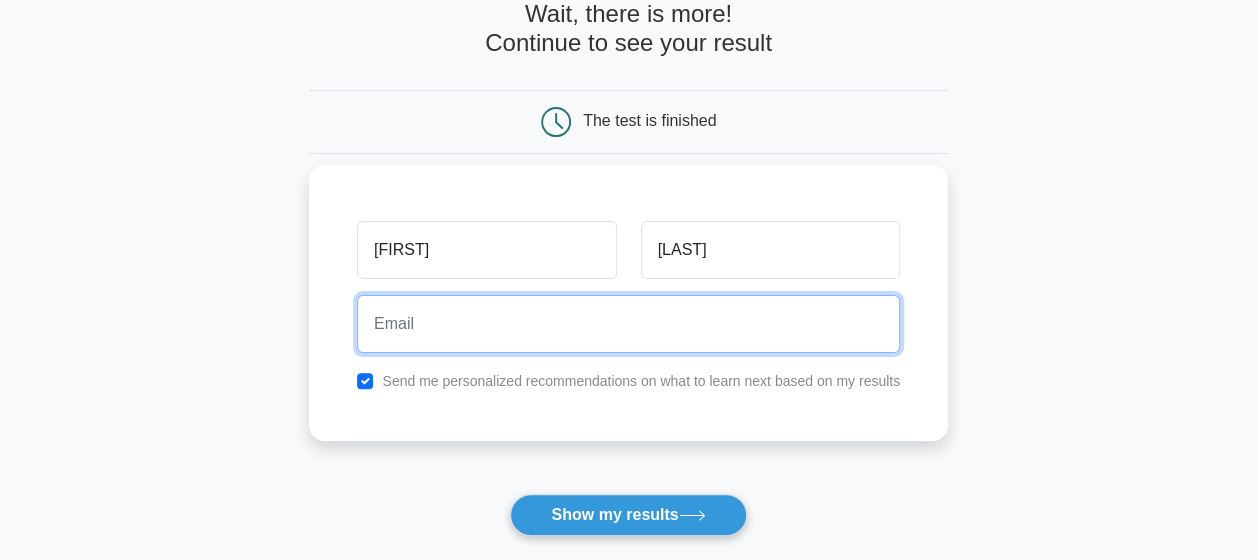 click at bounding box center [628, 324] 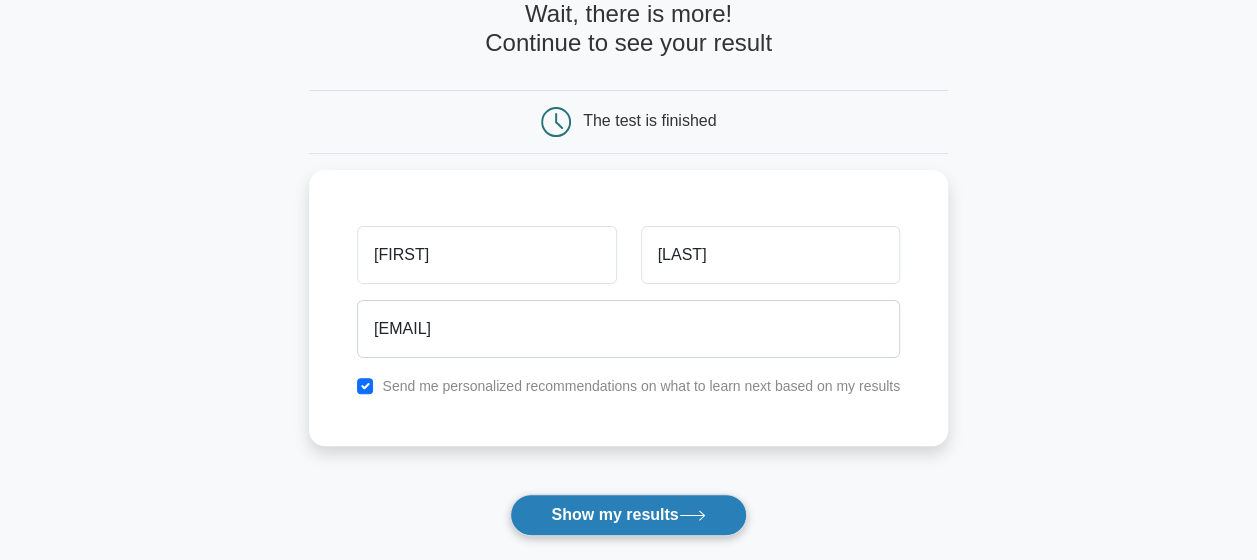 click on "Show my results" at bounding box center (628, 515) 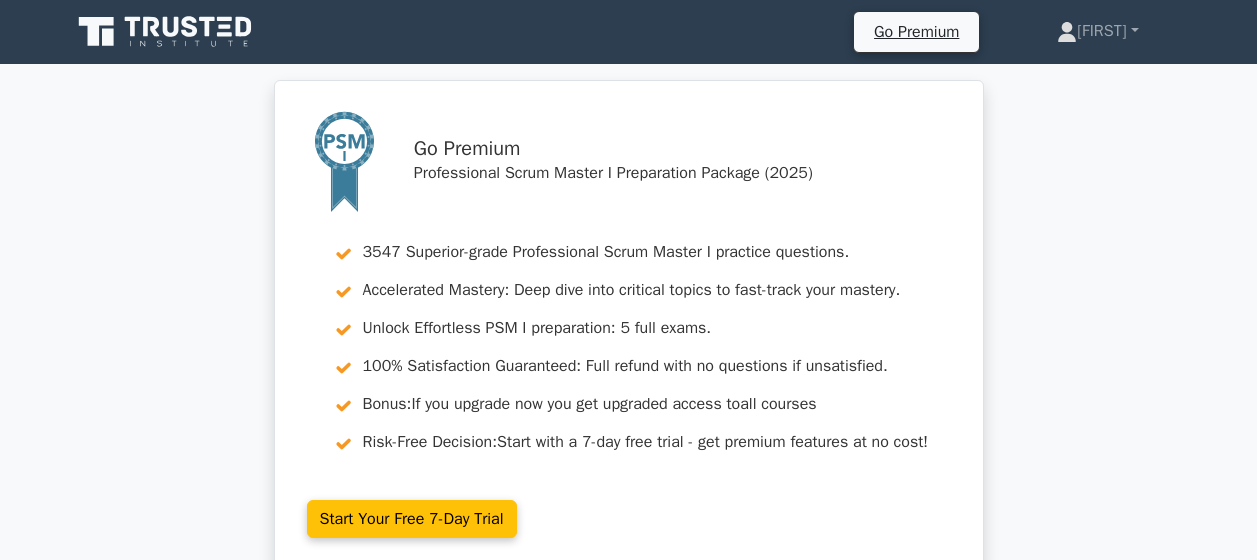 scroll, scrollTop: 0, scrollLeft: 0, axis: both 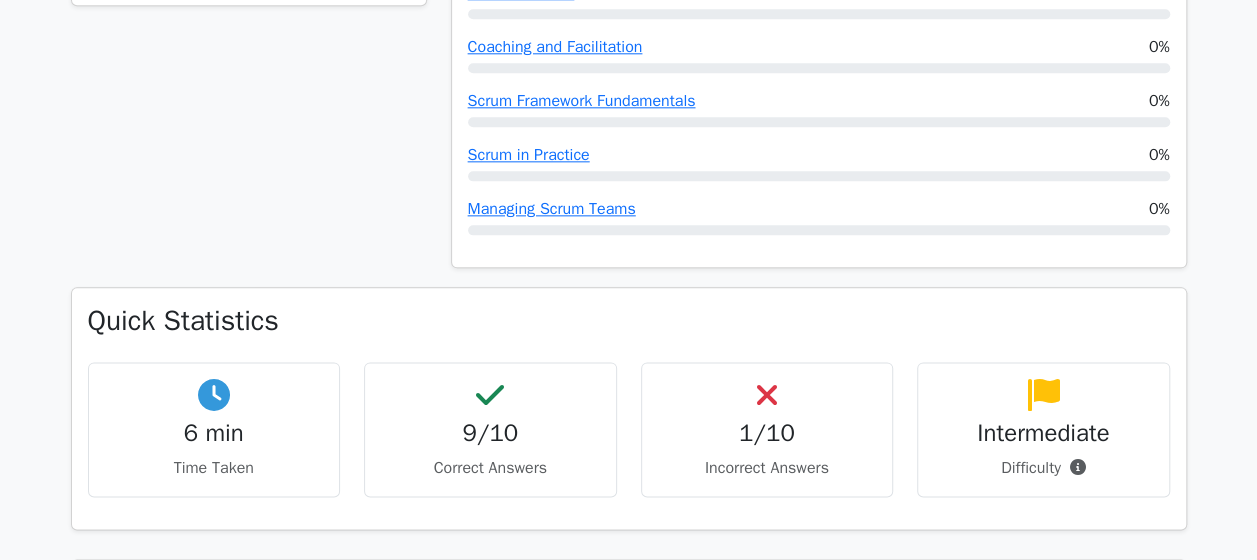 click on "1/10" at bounding box center [767, 433] 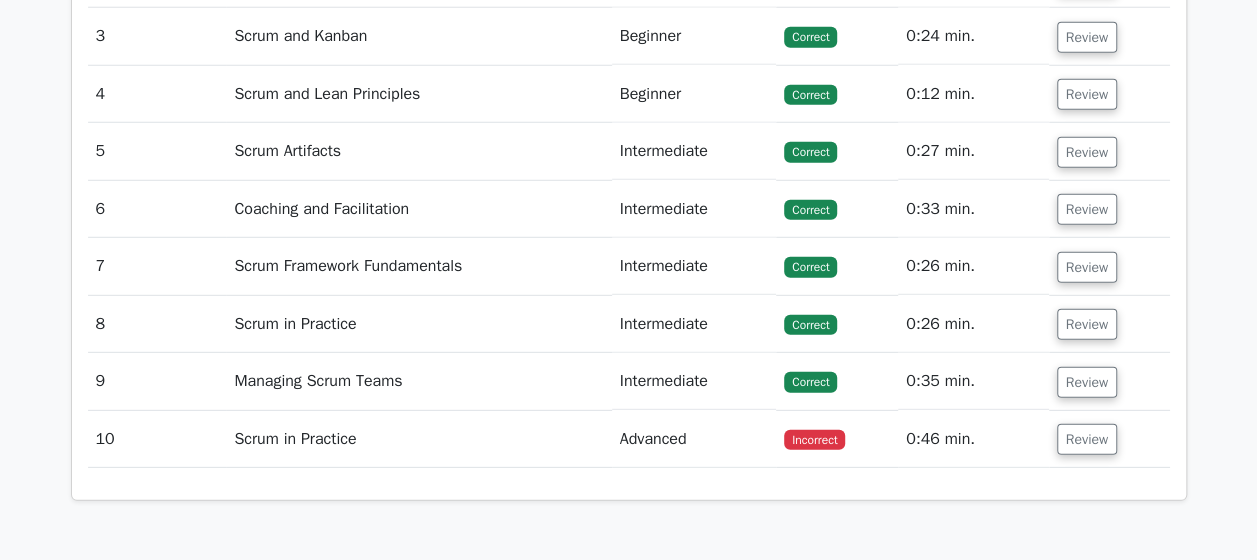 scroll, scrollTop: 2748, scrollLeft: 0, axis: vertical 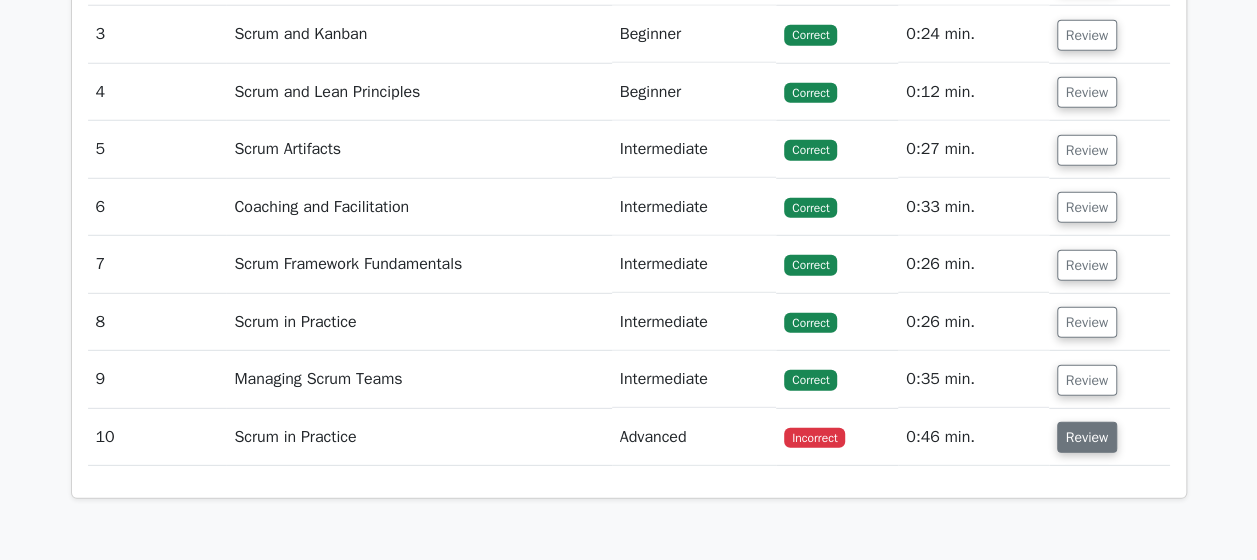 click on "Review" at bounding box center [1087, 437] 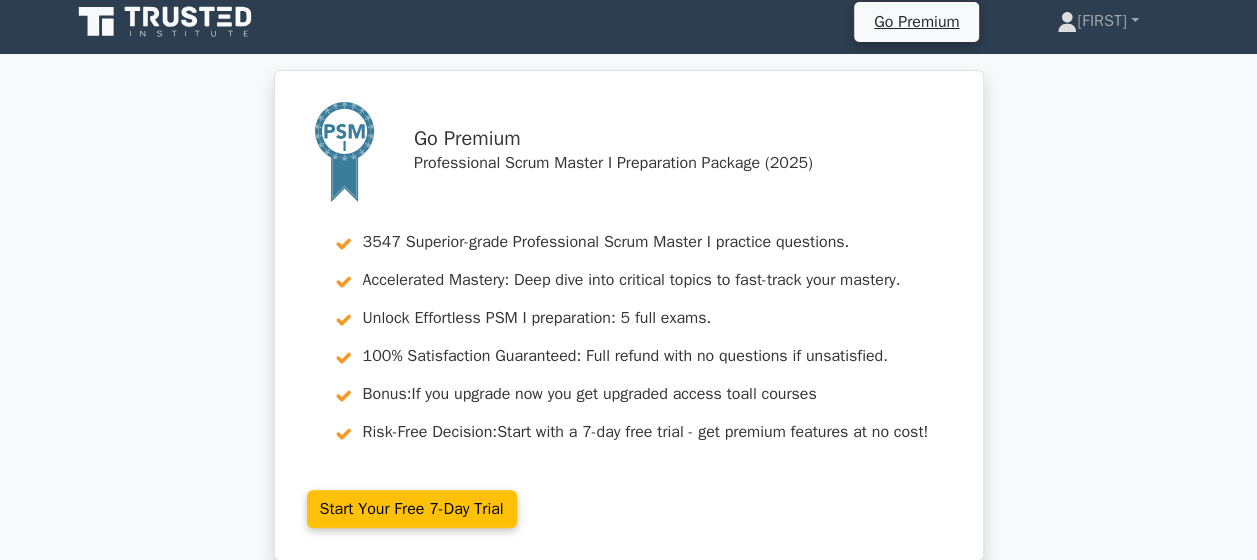 scroll, scrollTop: 0, scrollLeft: 0, axis: both 